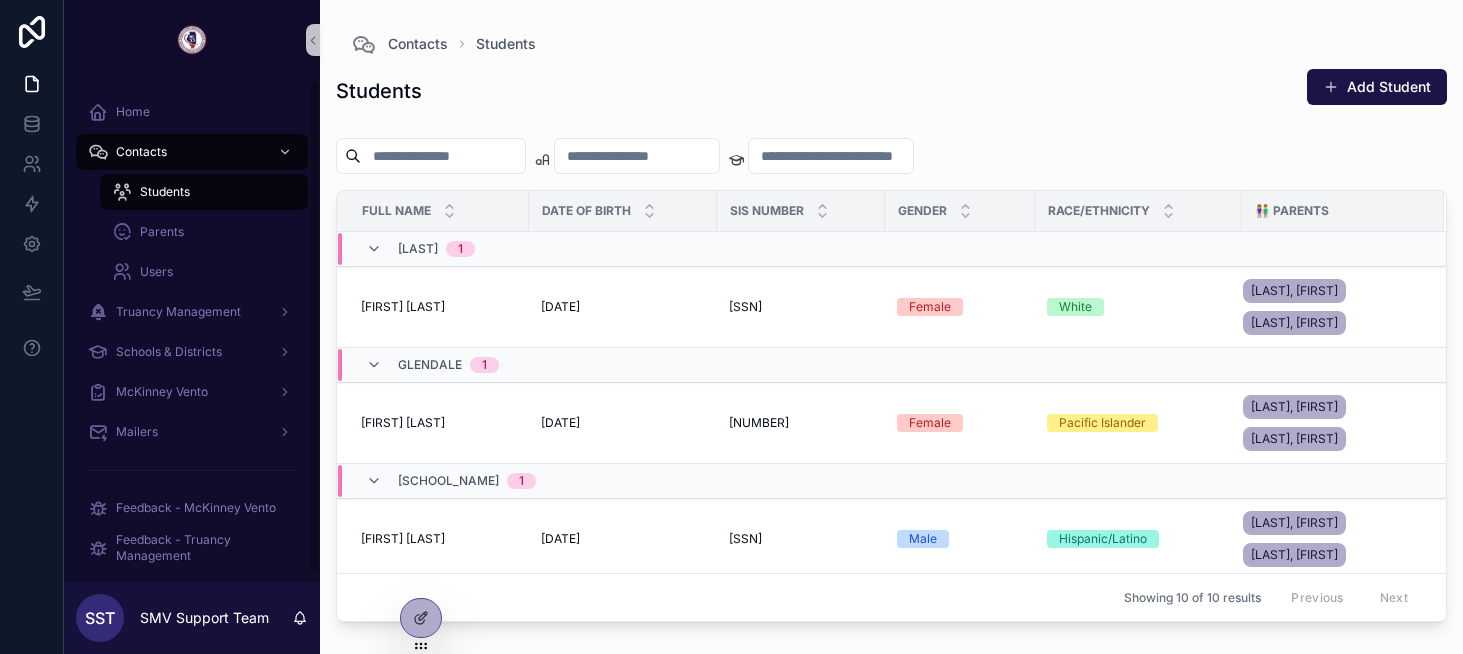 scroll, scrollTop: 0, scrollLeft: 0, axis: both 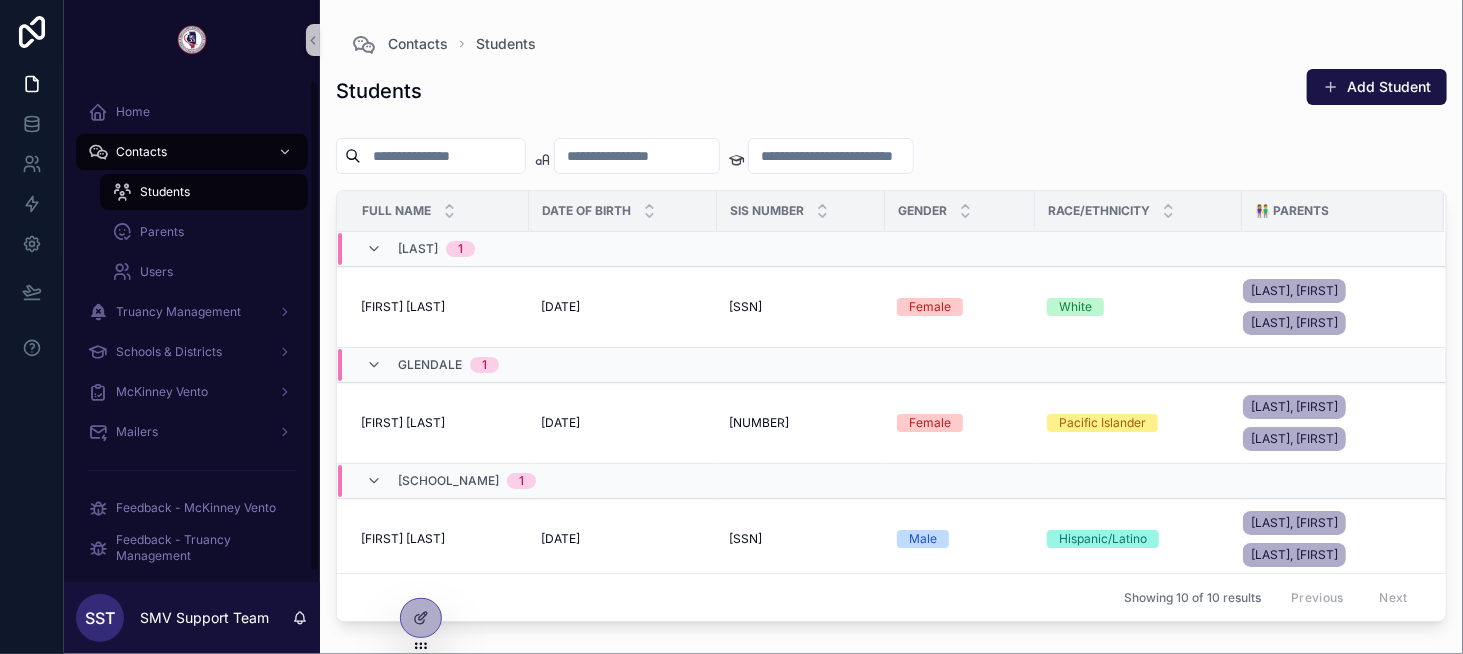click on "Students" at bounding box center (204, 192) 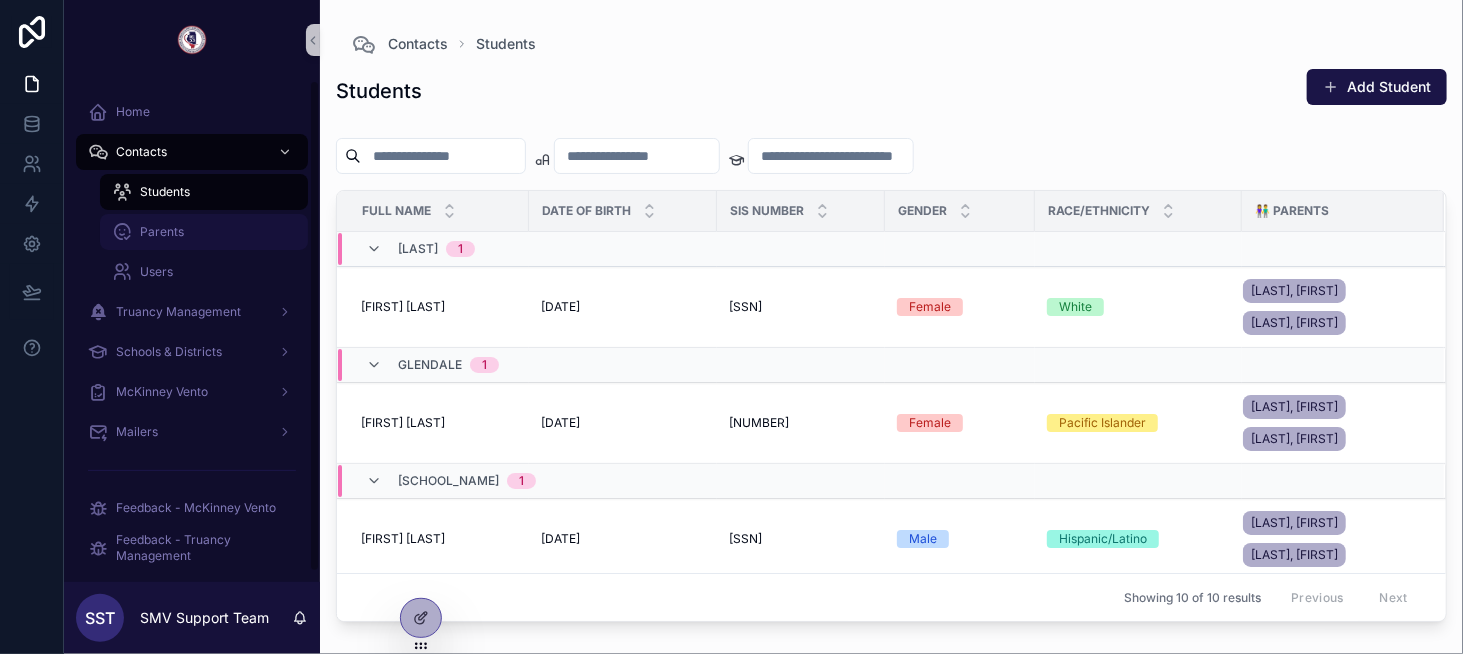 click on "Parents" at bounding box center (162, 232) 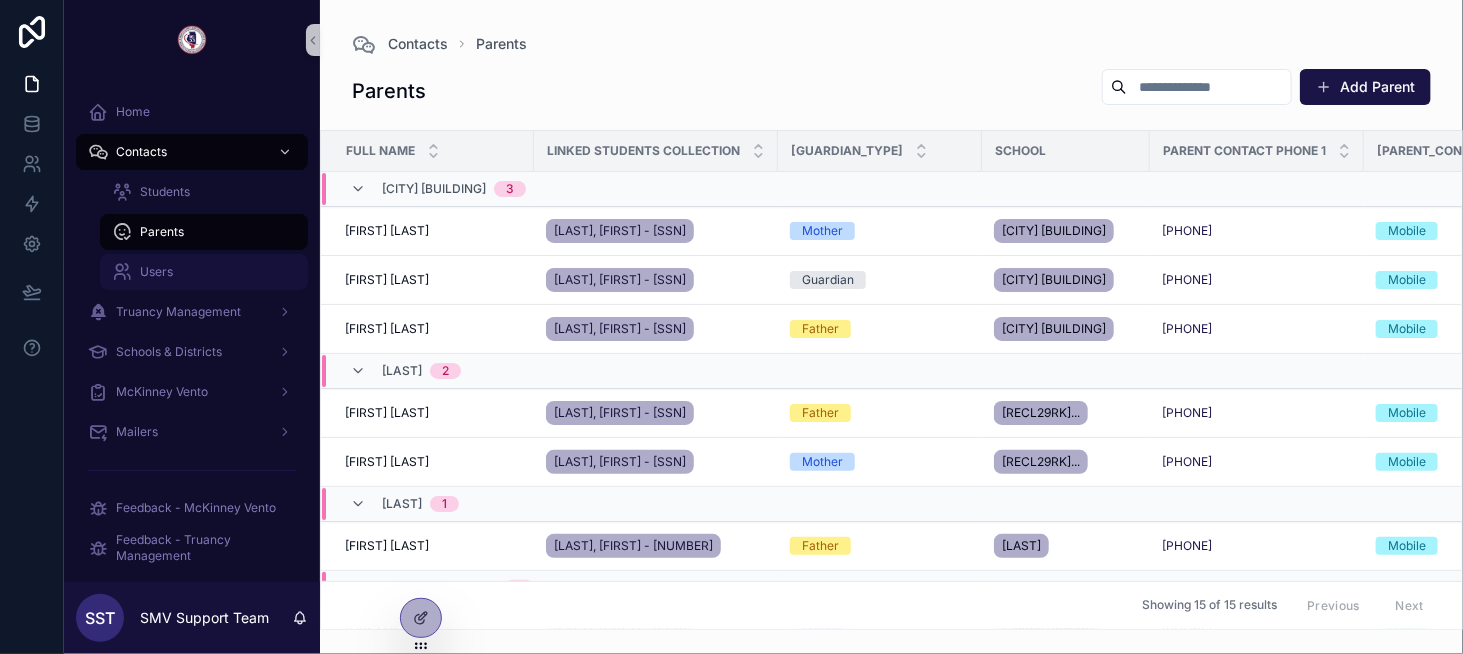 click on "Users" at bounding box center (204, 272) 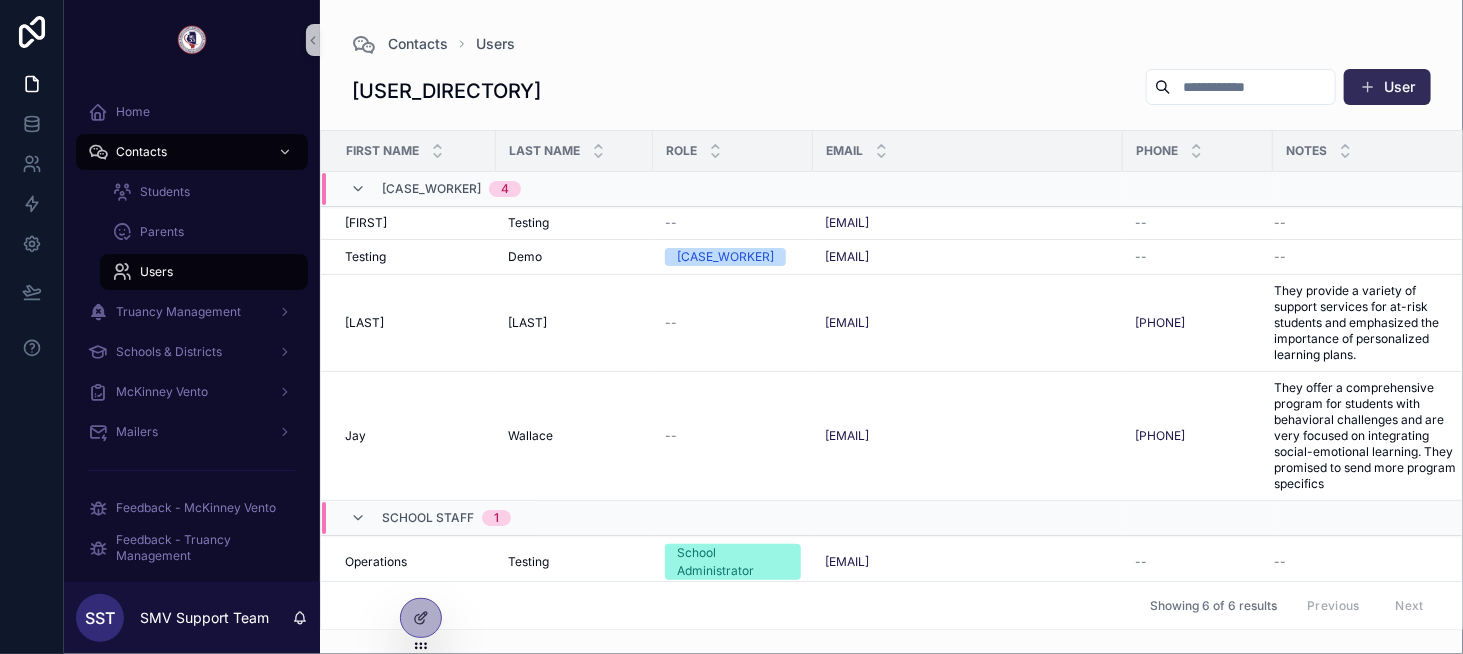 click on "User" at bounding box center (1387, 87) 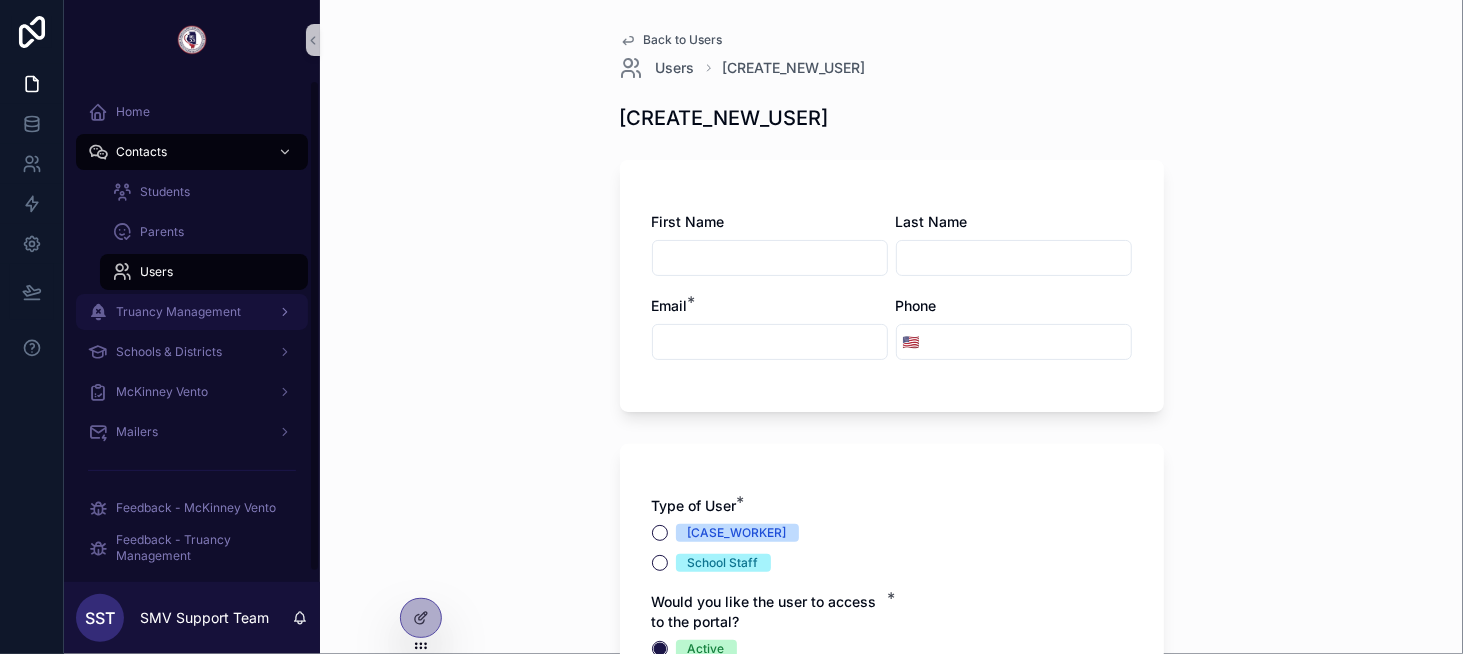 click on "Truancy Management" at bounding box center (178, 312) 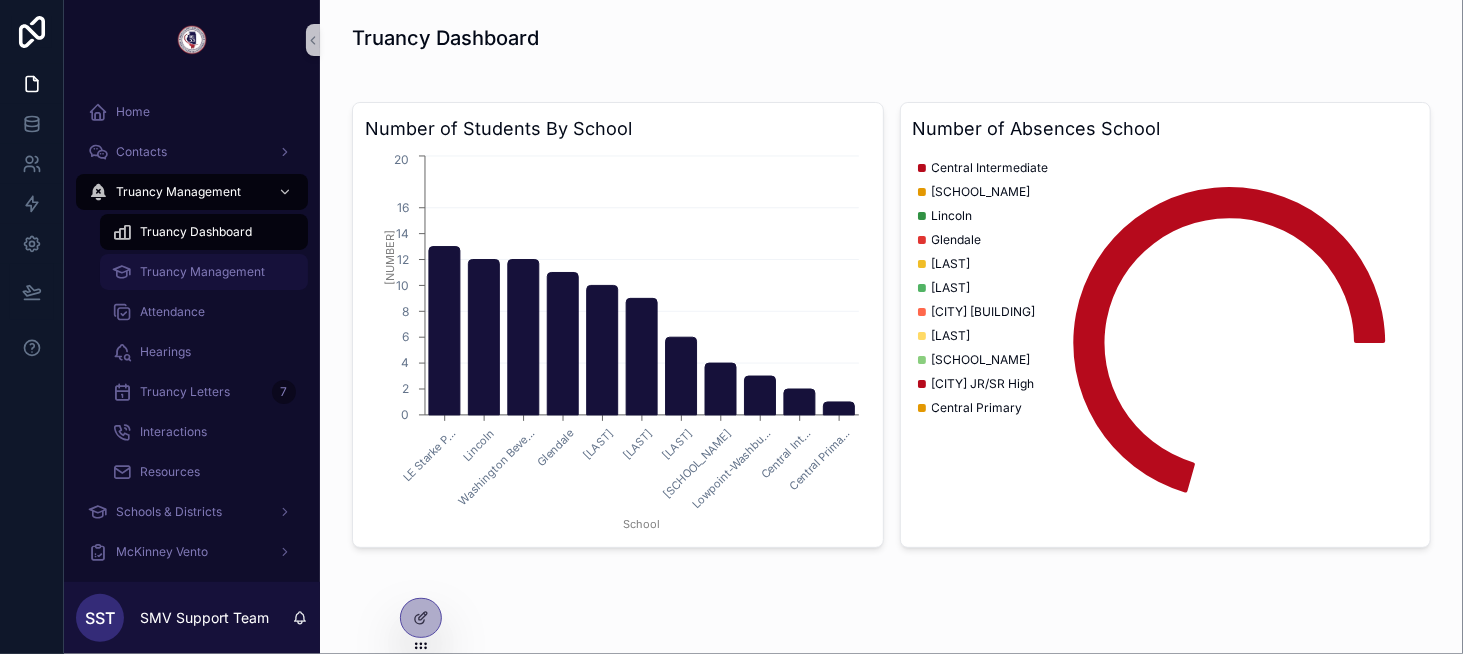click on "Truancy Management" at bounding box center (204, 272) 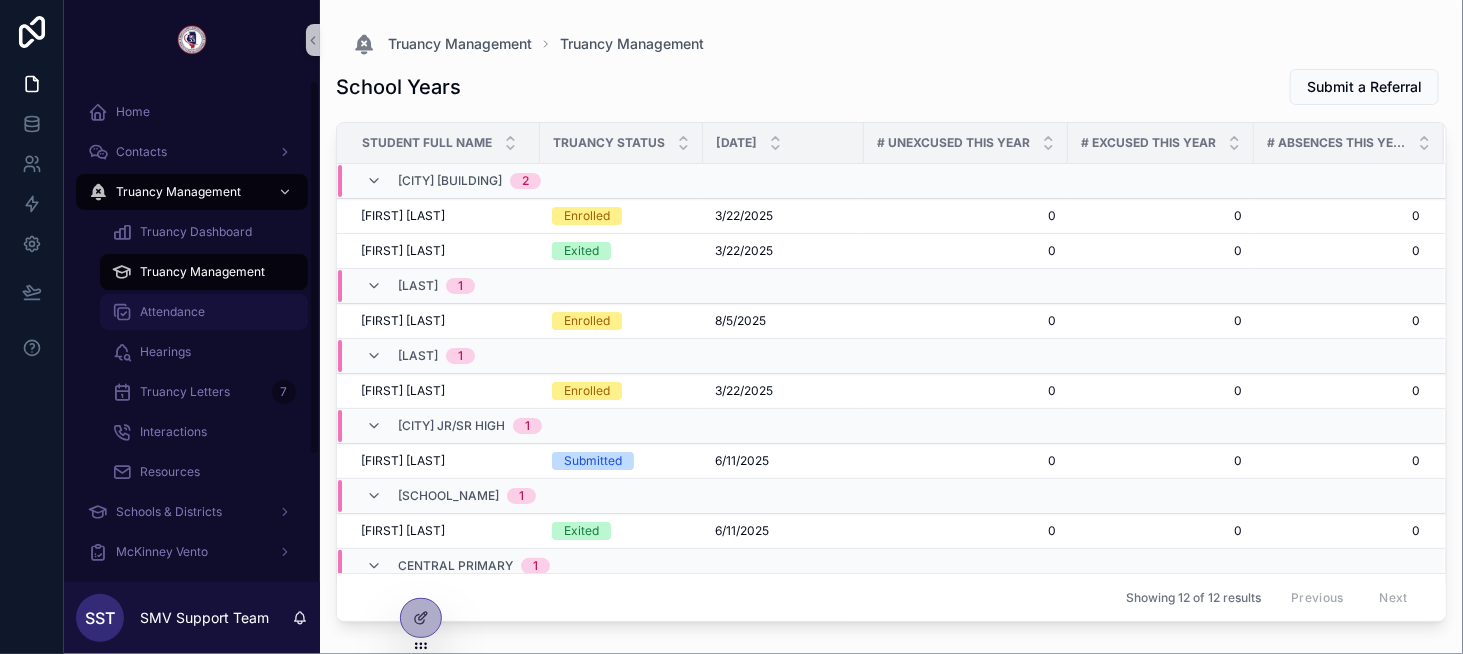 click on "Attendance" at bounding box center (204, 312) 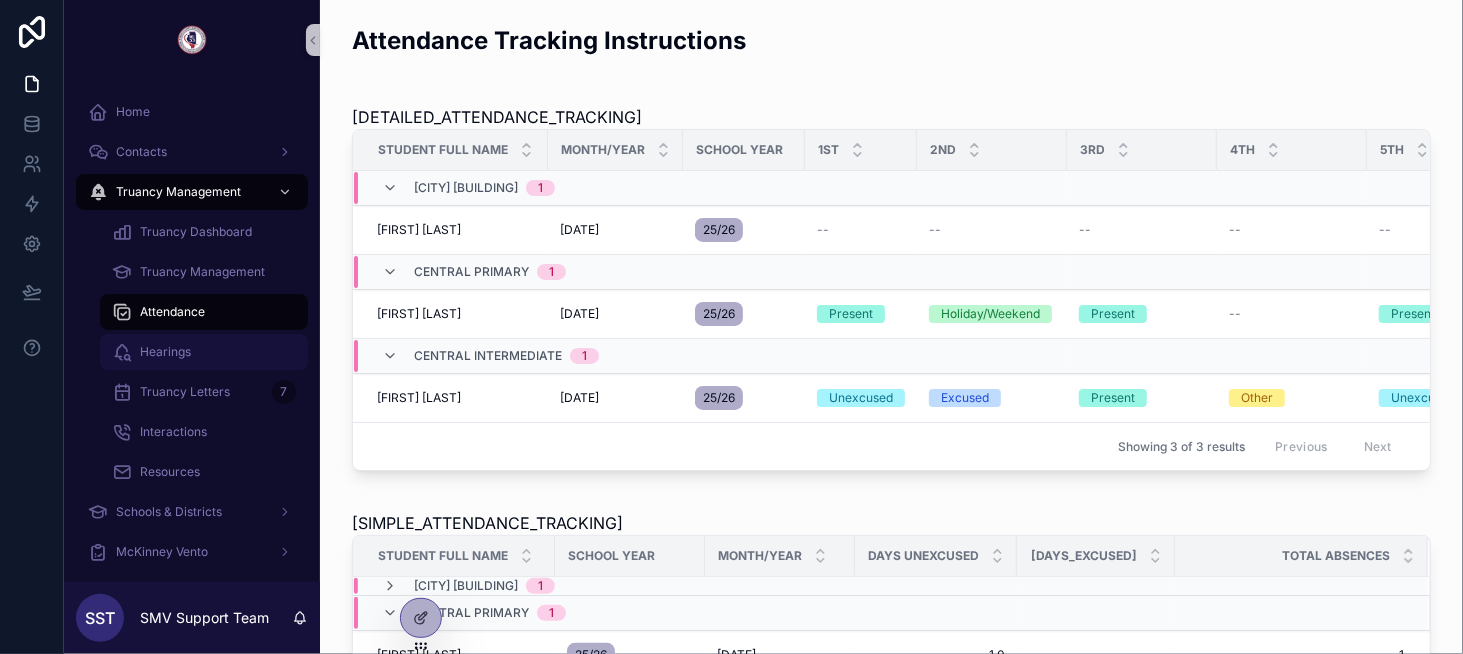 click on "Hearings" at bounding box center (204, 352) 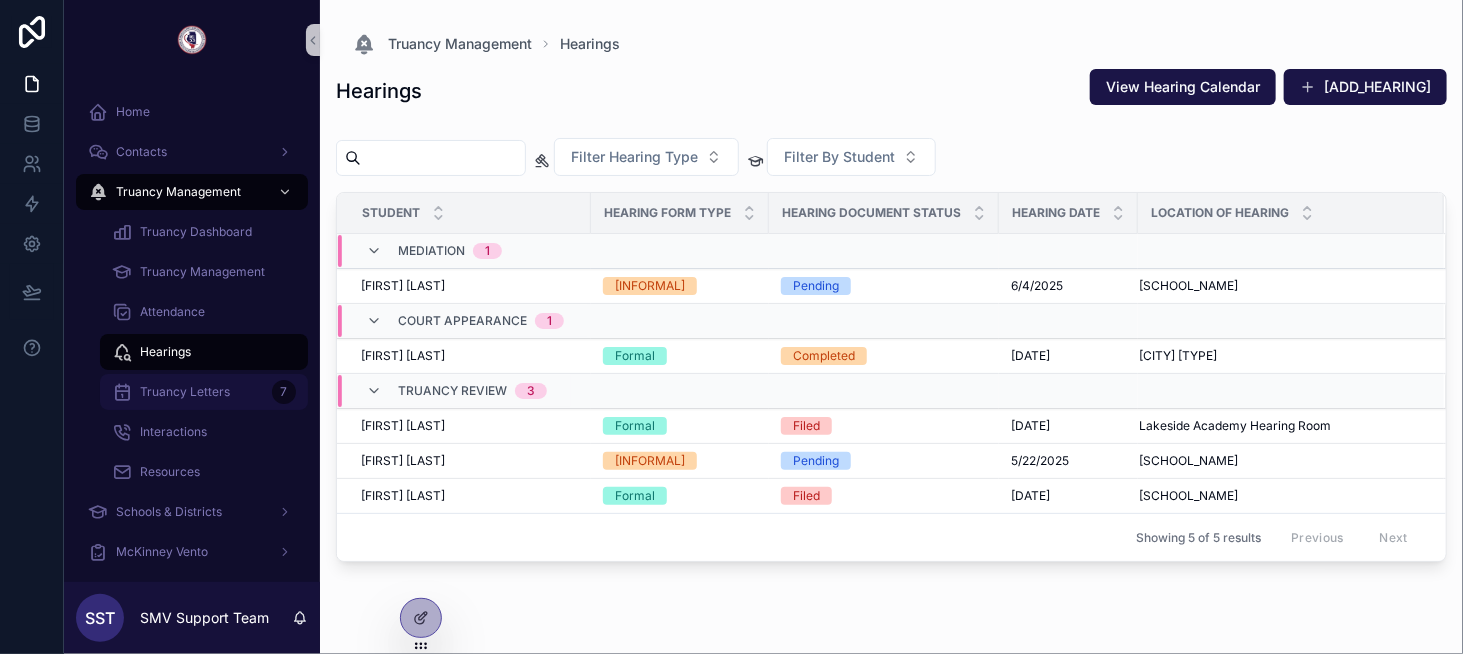 click on "Truancy Letters 7" at bounding box center (204, 392) 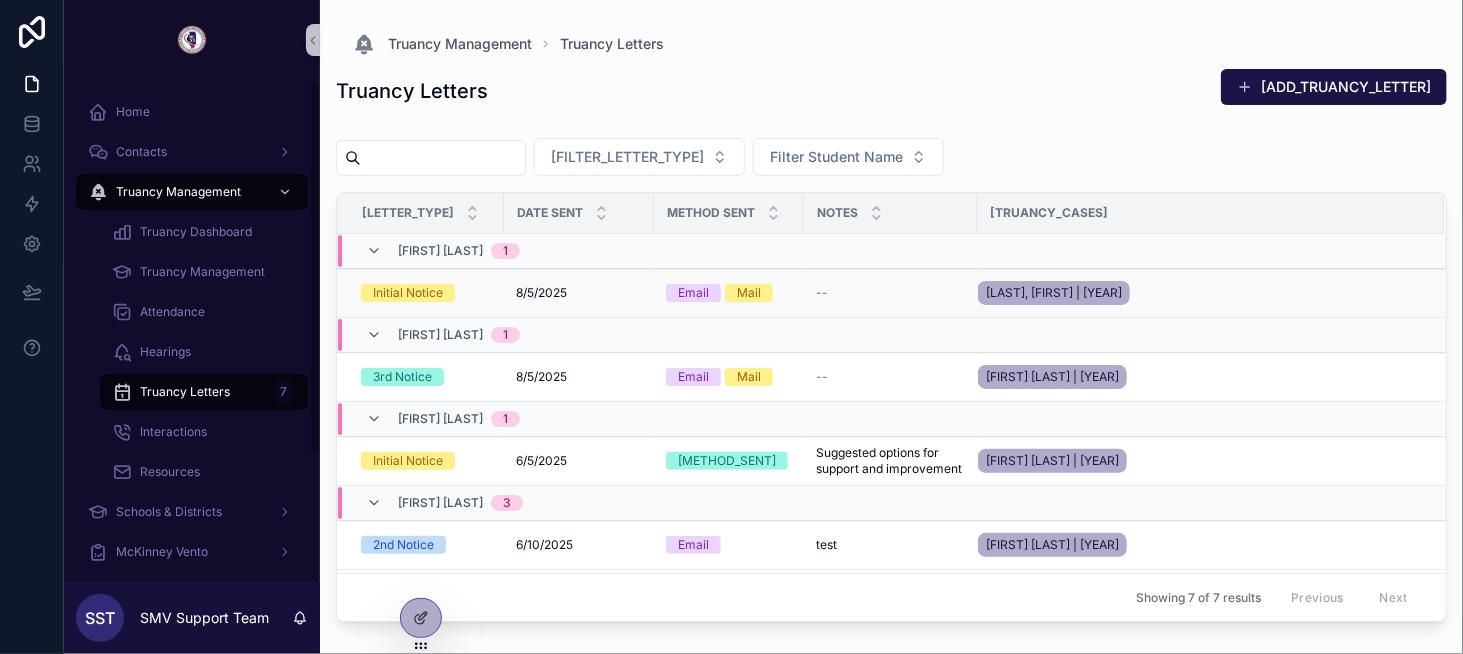 click on "Initial Notice" at bounding box center [420, 293] 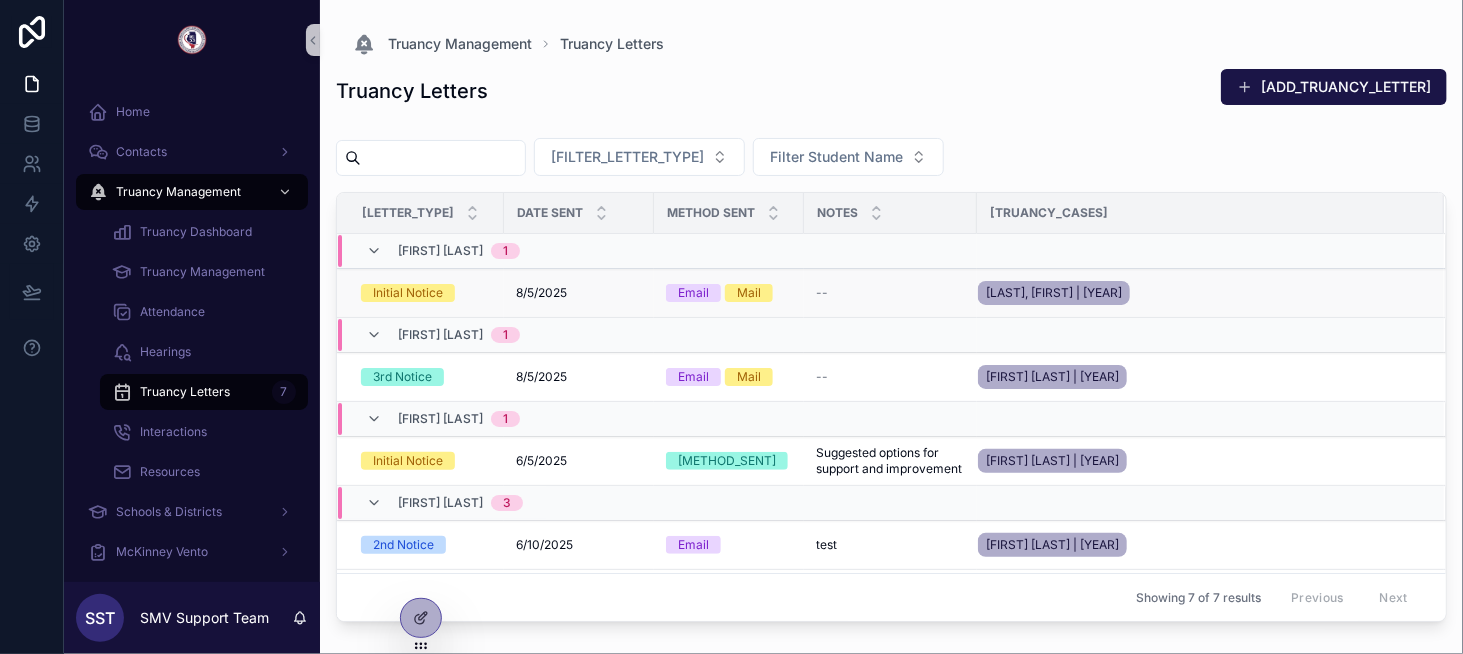click on "[DATE] [DATE]" at bounding box center (579, 293) 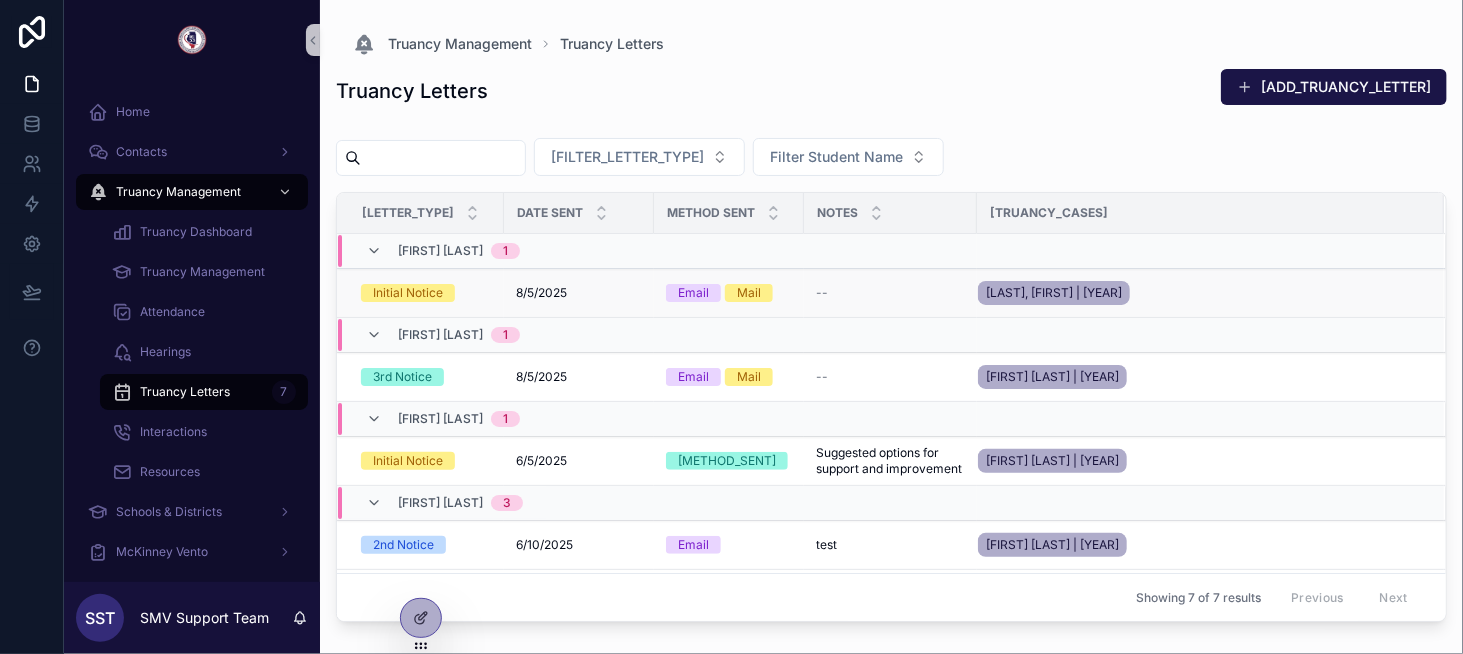 click on "[DATE] [DATE]" at bounding box center [579, 293] 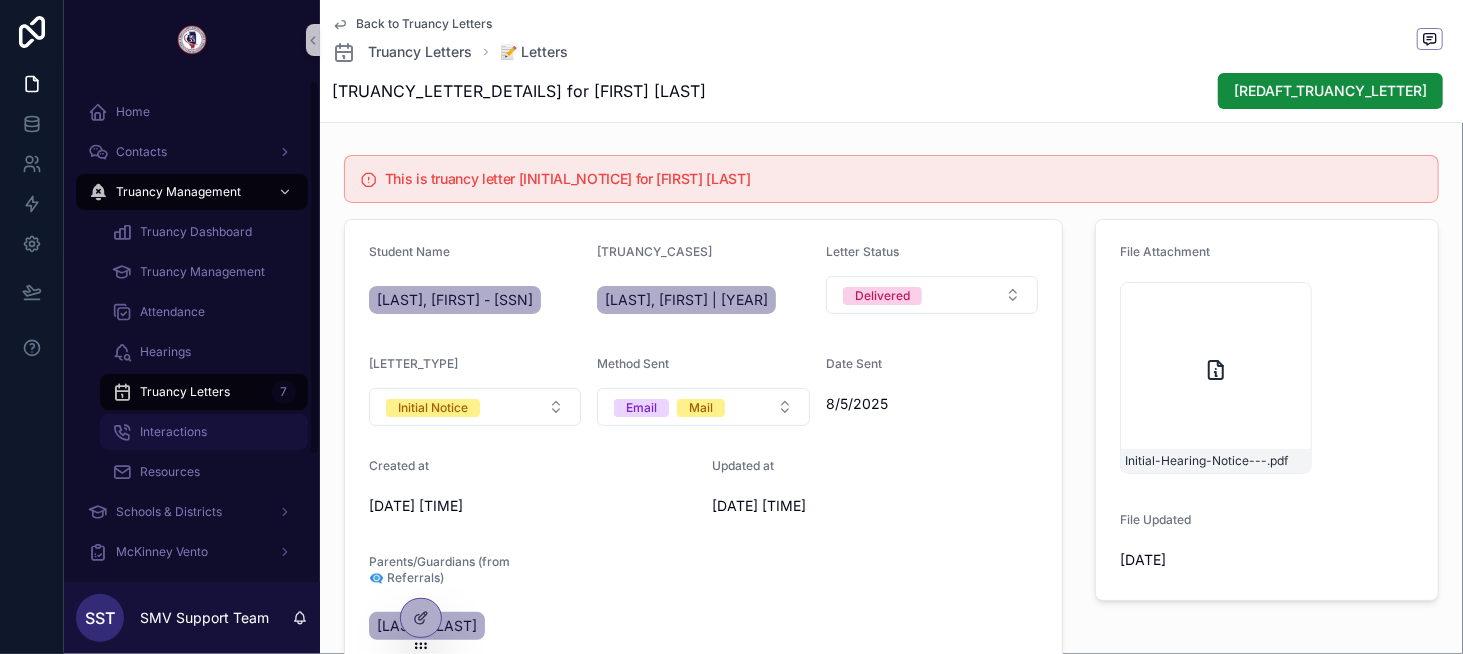 click on "Interactions" at bounding box center [204, 432] 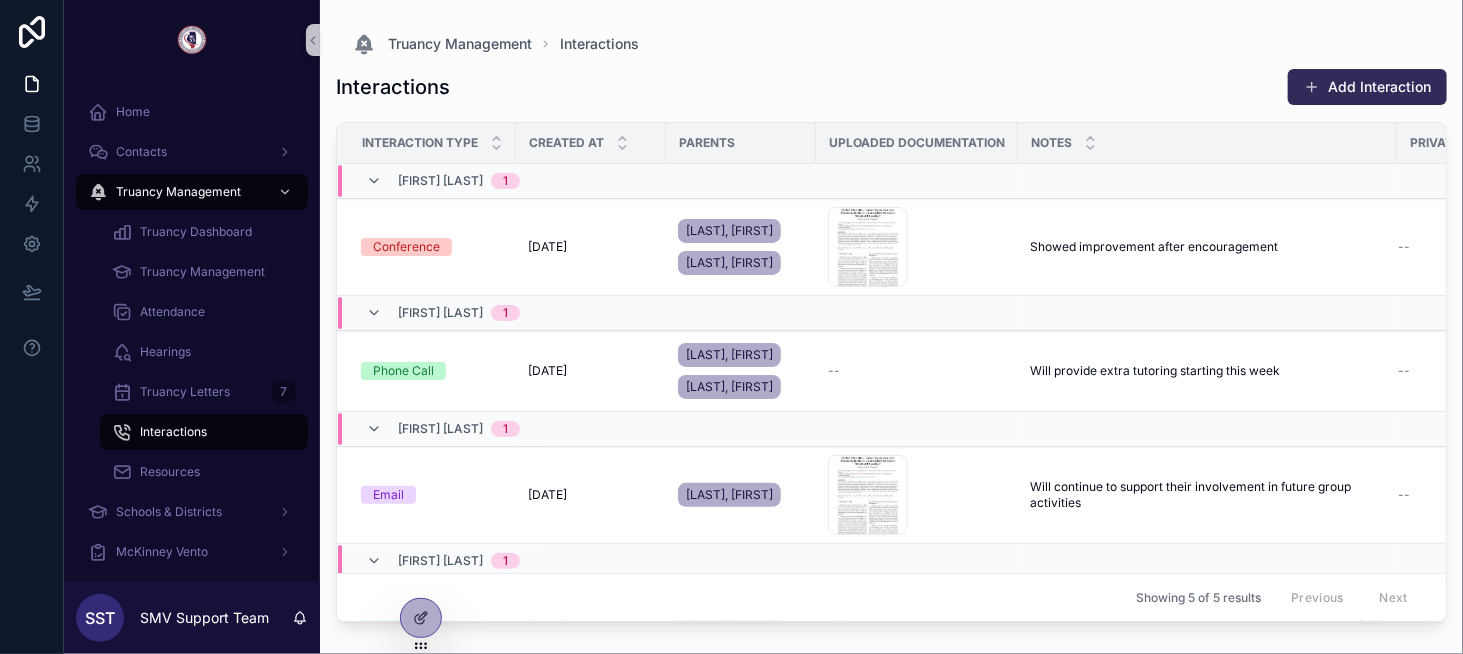 click at bounding box center (1312, 87) 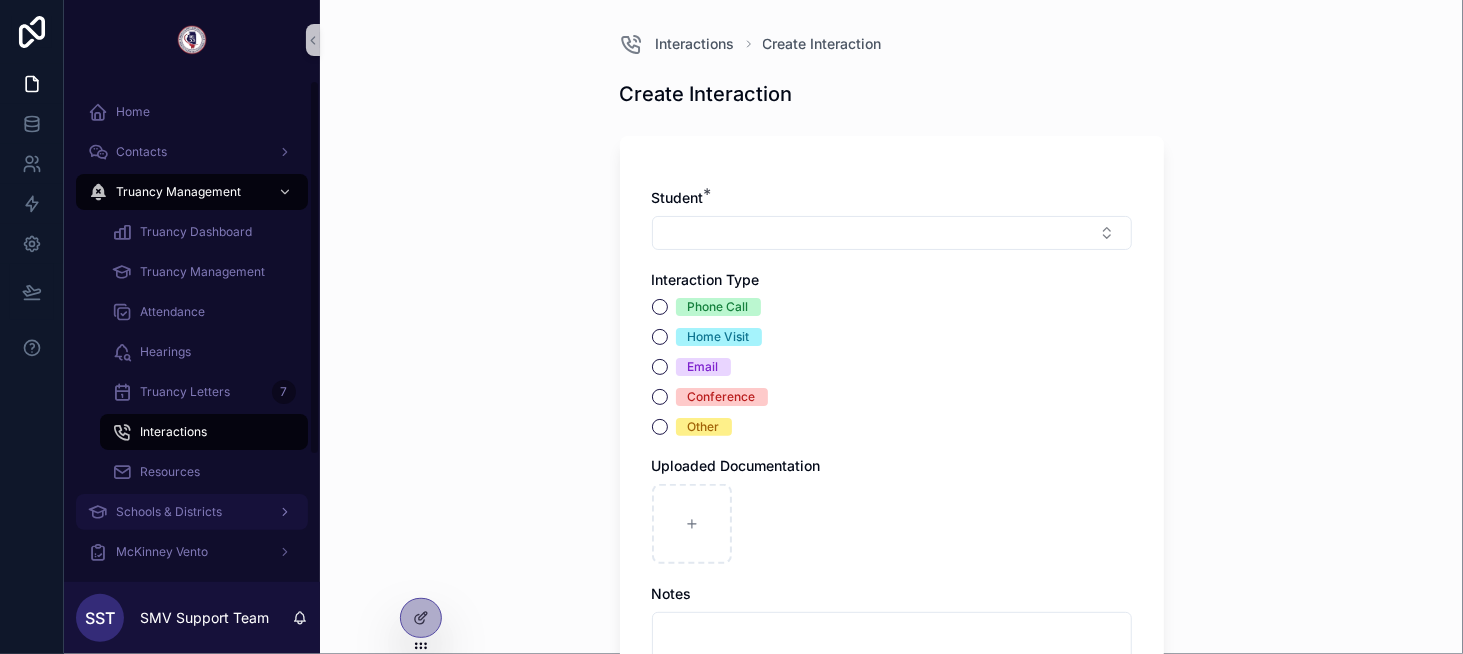 click on "Schools & Districts" at bounding box center (169, 512) 